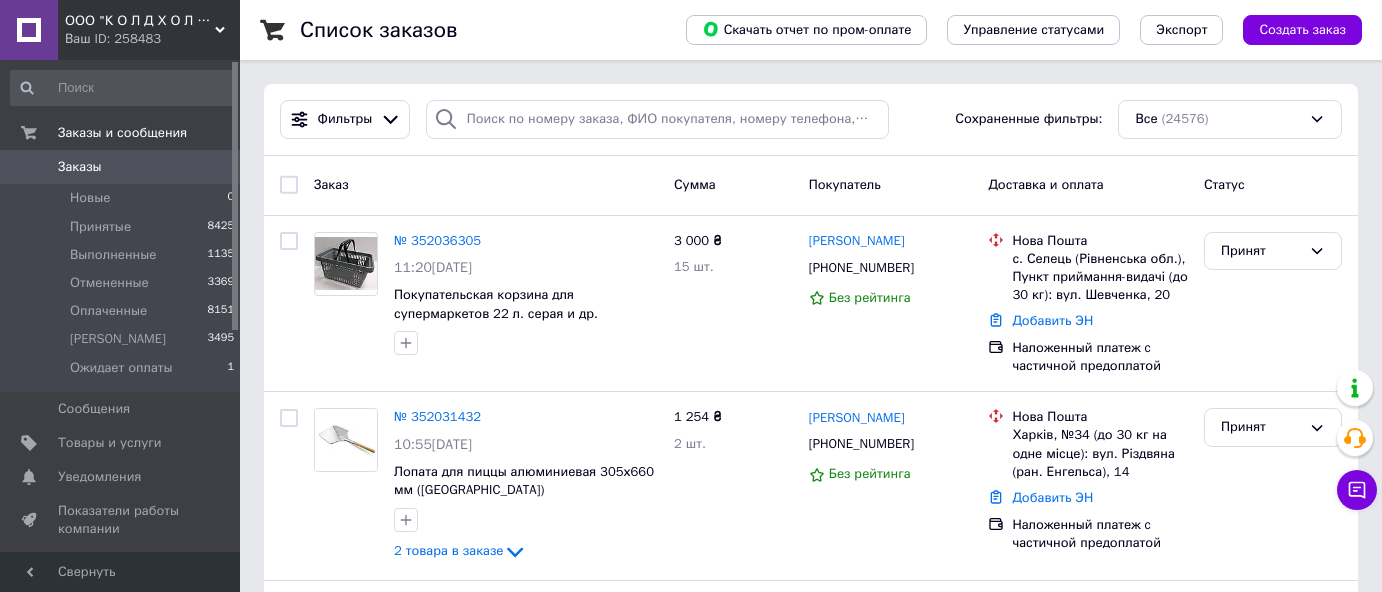 scroll, scrollTop: 0, scrollLeft: 0, axis: both 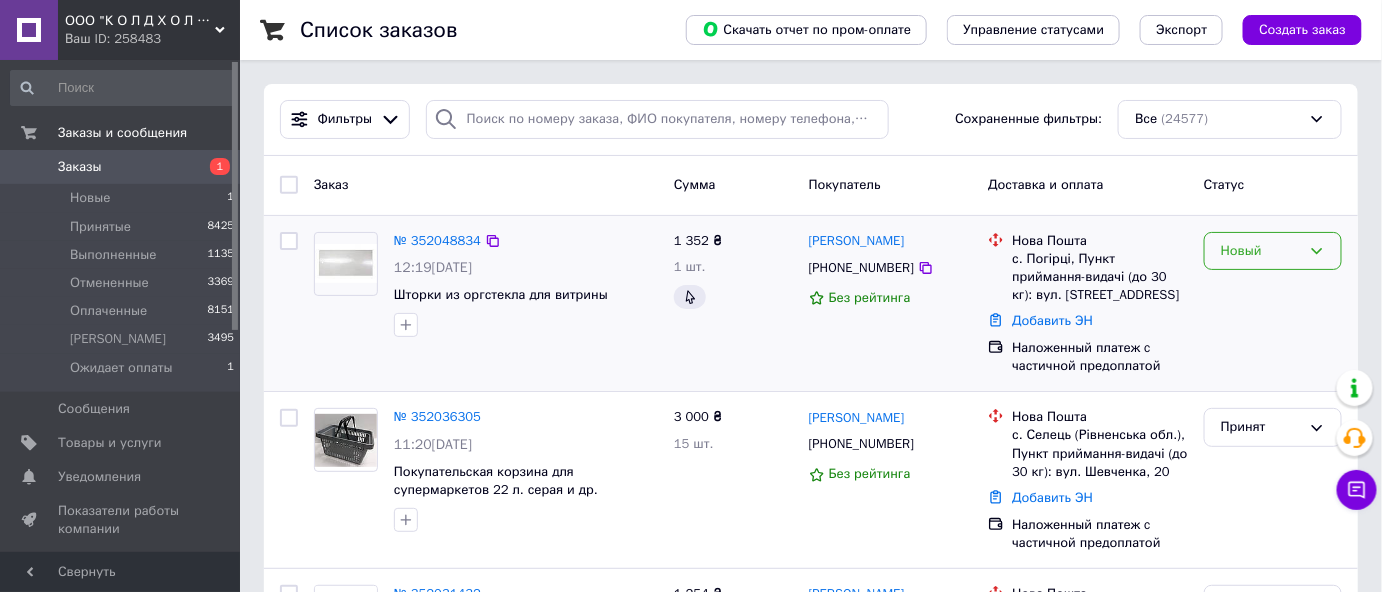 click on "Новый" at bounding box center [1261, 251] 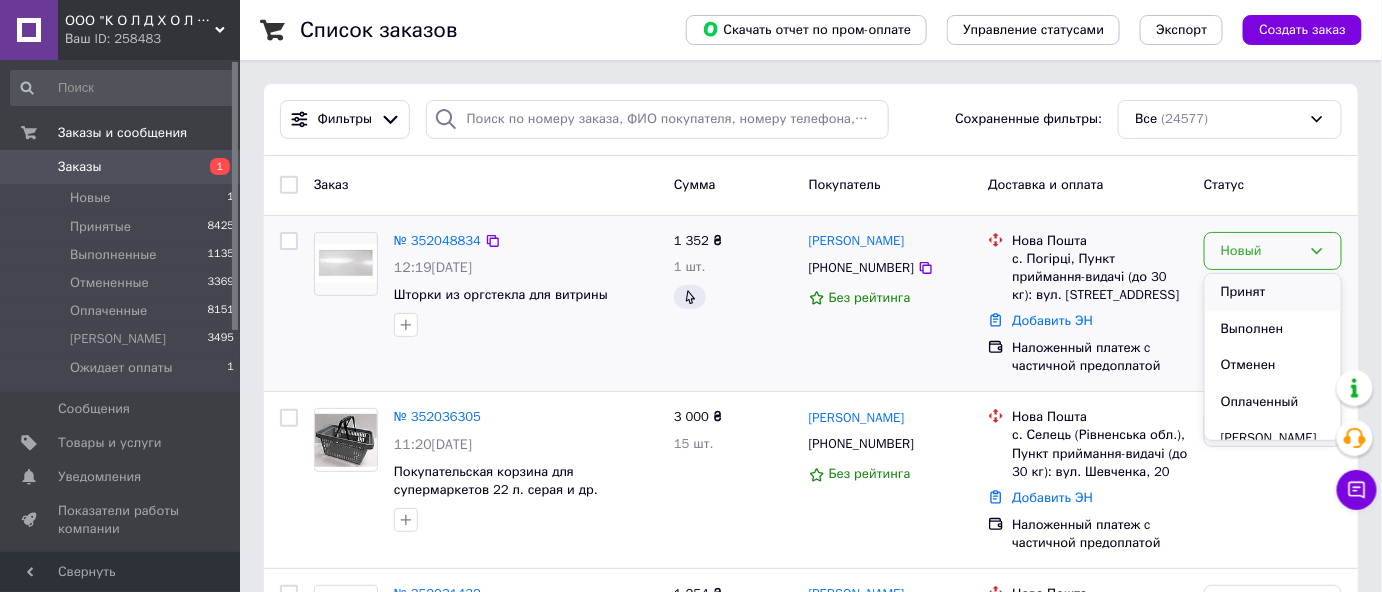 click on "Принят" at bounding box center [1273, 292] 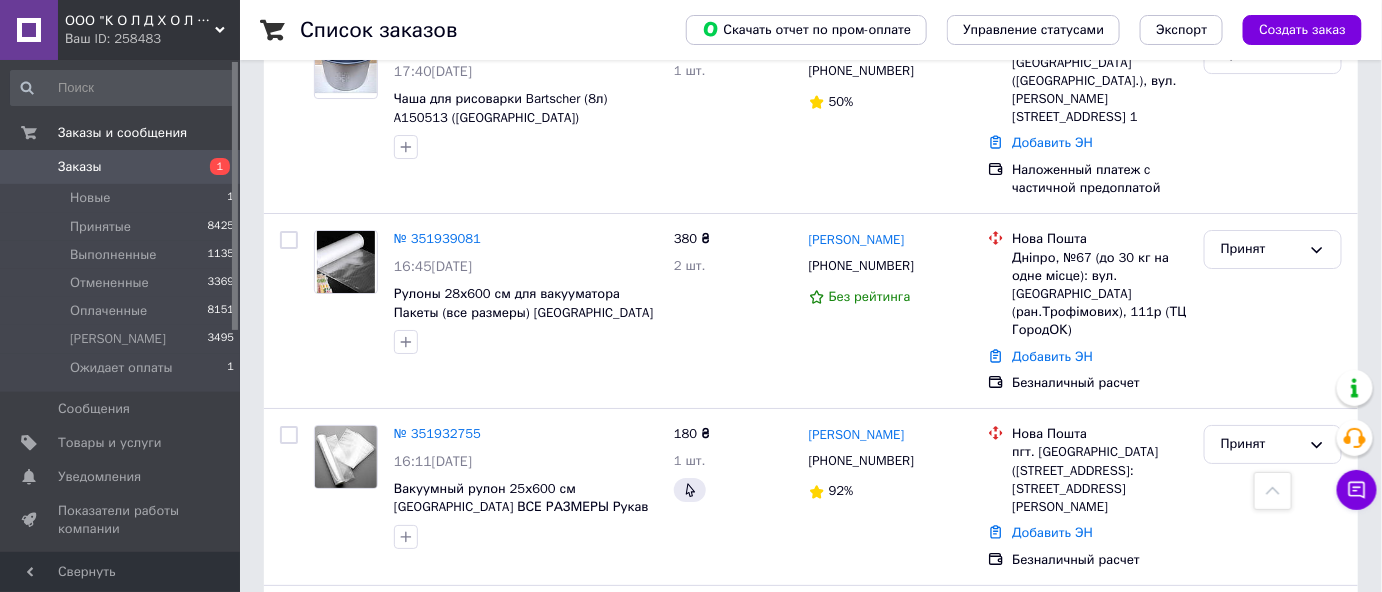 scroll, scrollTop: 2454, scrollLeft: 0, axis: vertical 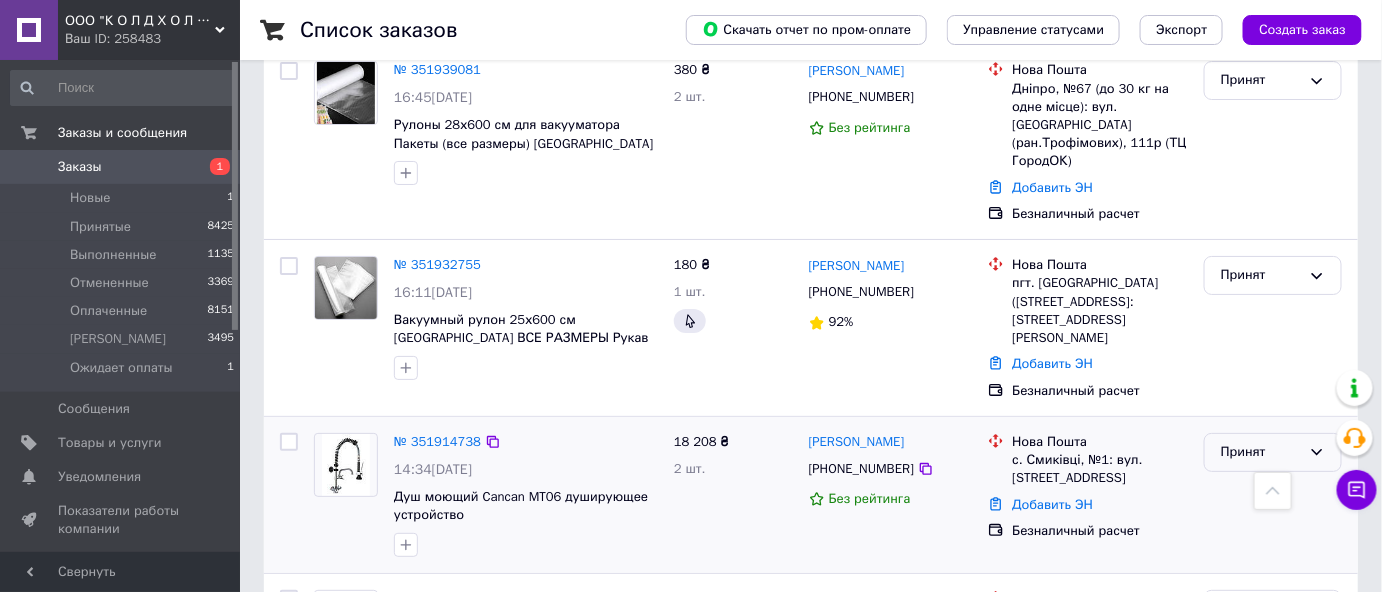 click on "Принят" at bounding box center (1261, 452) 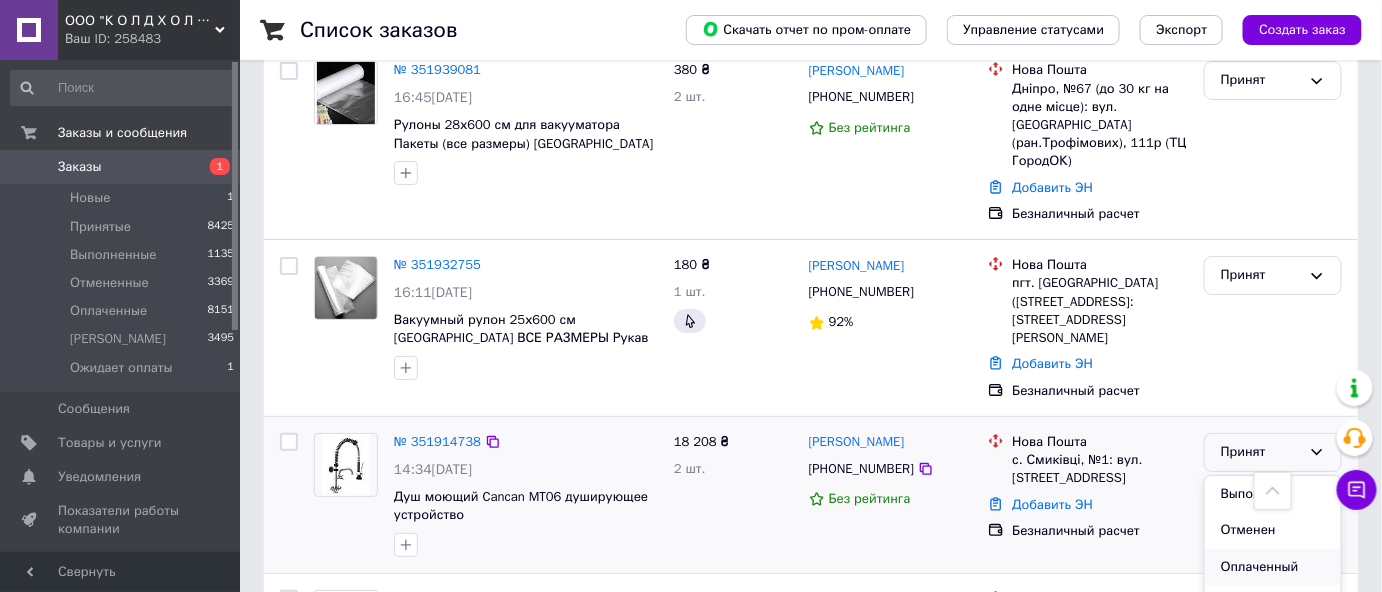 click on "Оплаченный" at bounding box center [1273, 567] 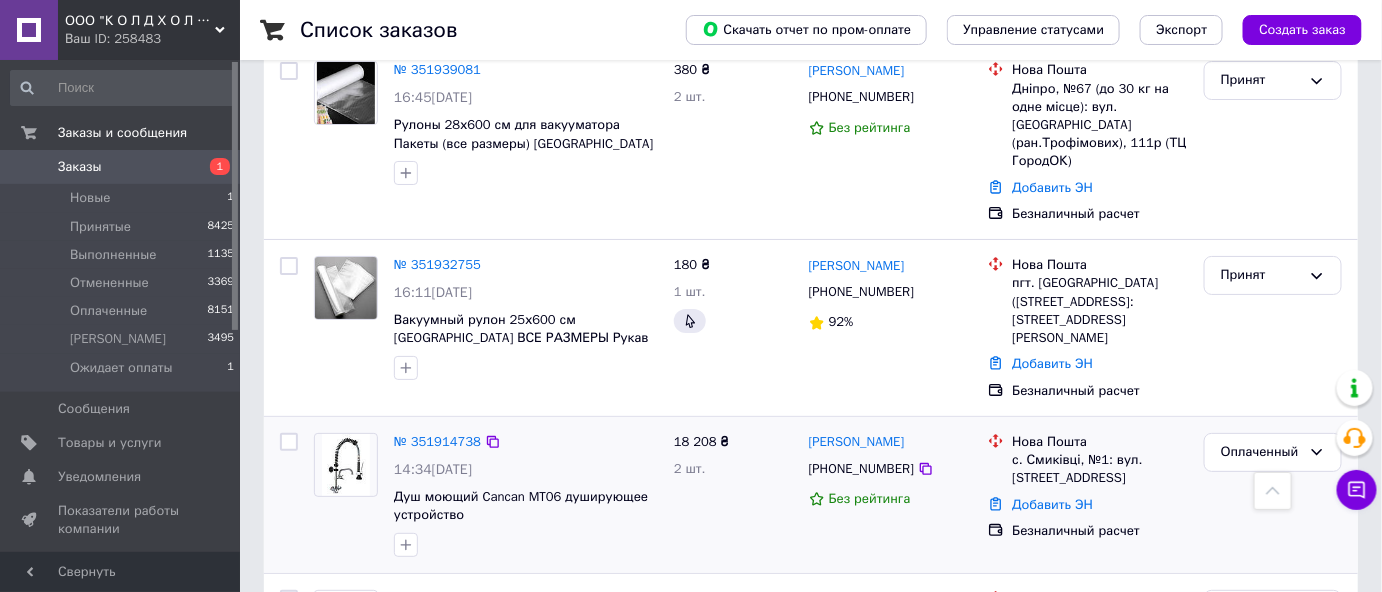 drag, startPoint x: 1013, startPoint y: 237, endPoint x: 1141, endPoint y: 255, distance: 129.25943 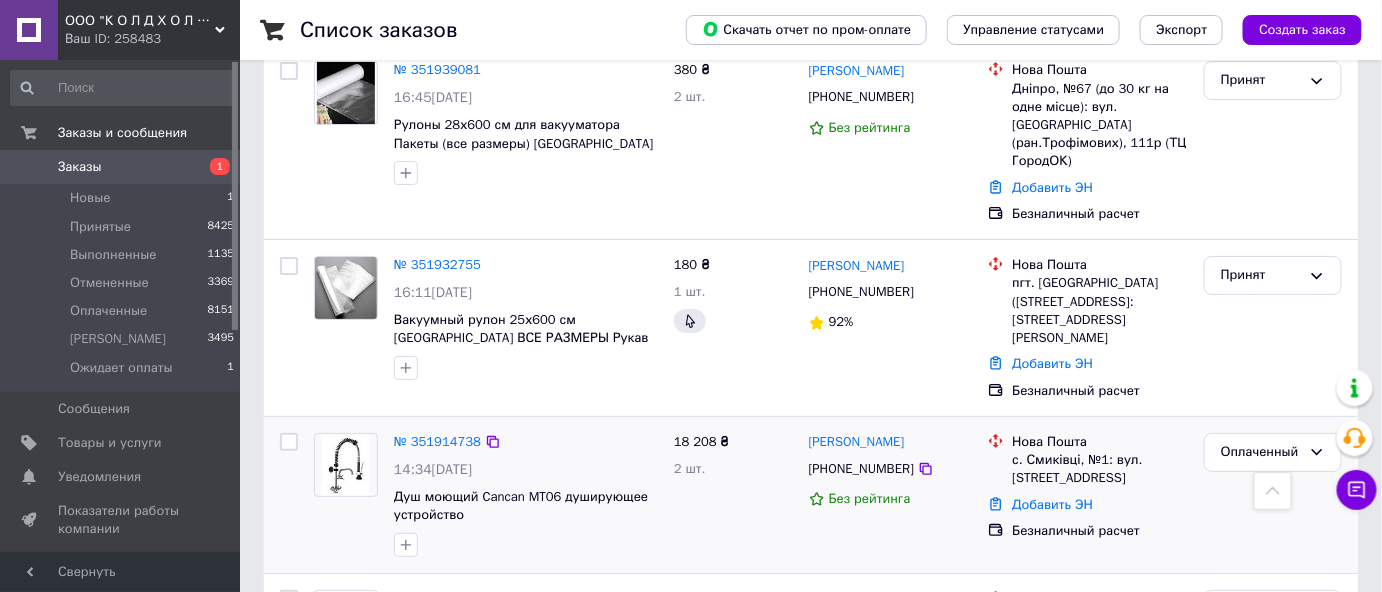 copy on "с. Смиківці, №1: вул. [STREET_ADDRESS]" 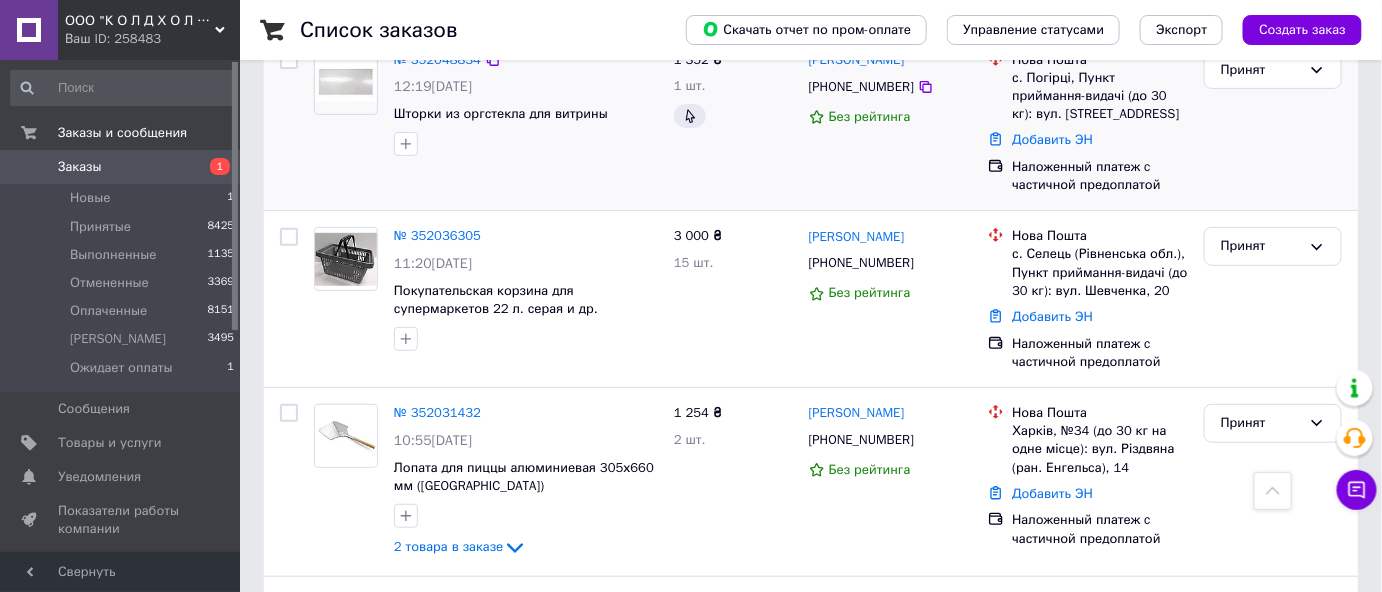 scroll, scrollTop: 0, scrollLeft: 0, axis: both 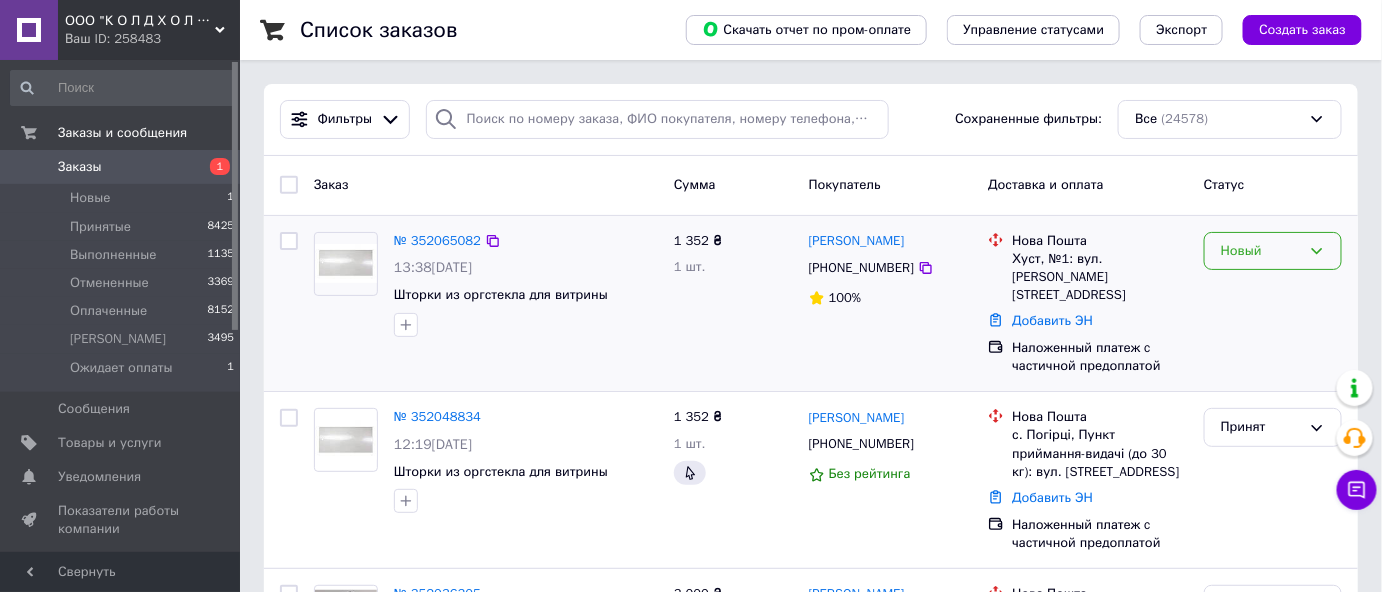 click on "Новый" at bounding box center (1261, 251) 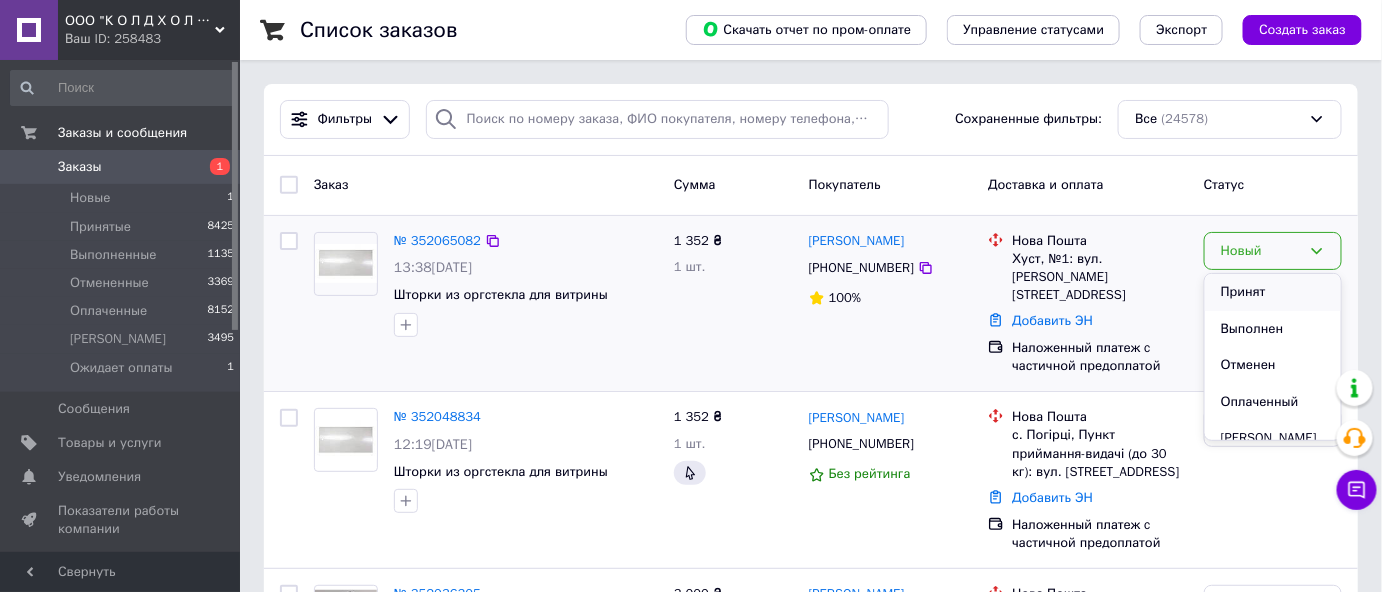 click on "Принят" at bounding box center [1273, 292] 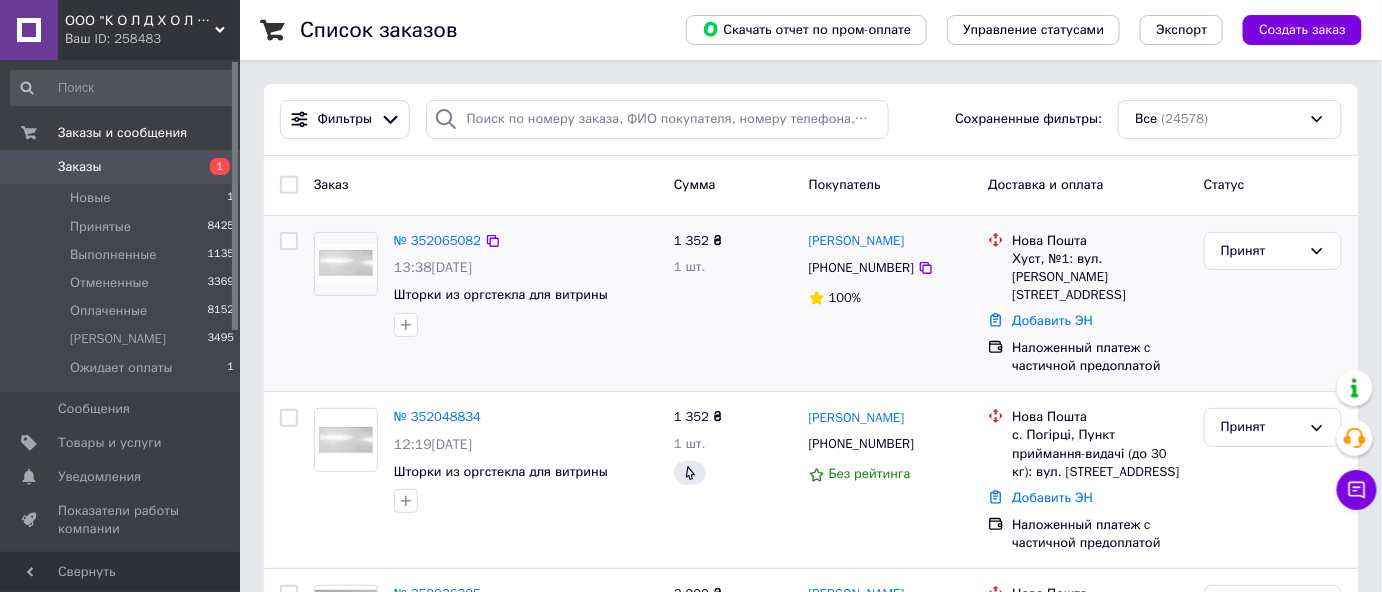 click on "№ 352065082" at bounding box center [437, 240] 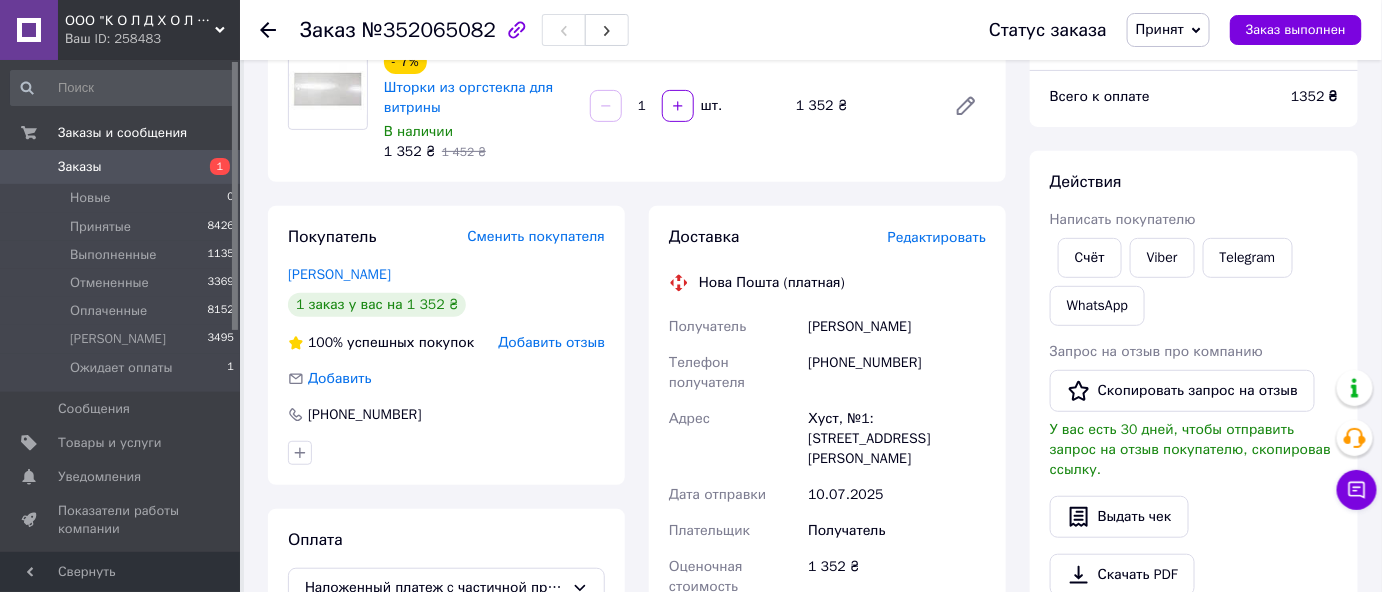 scroll, scrollTop: 272, scrollLeft: 0, axis: vertical 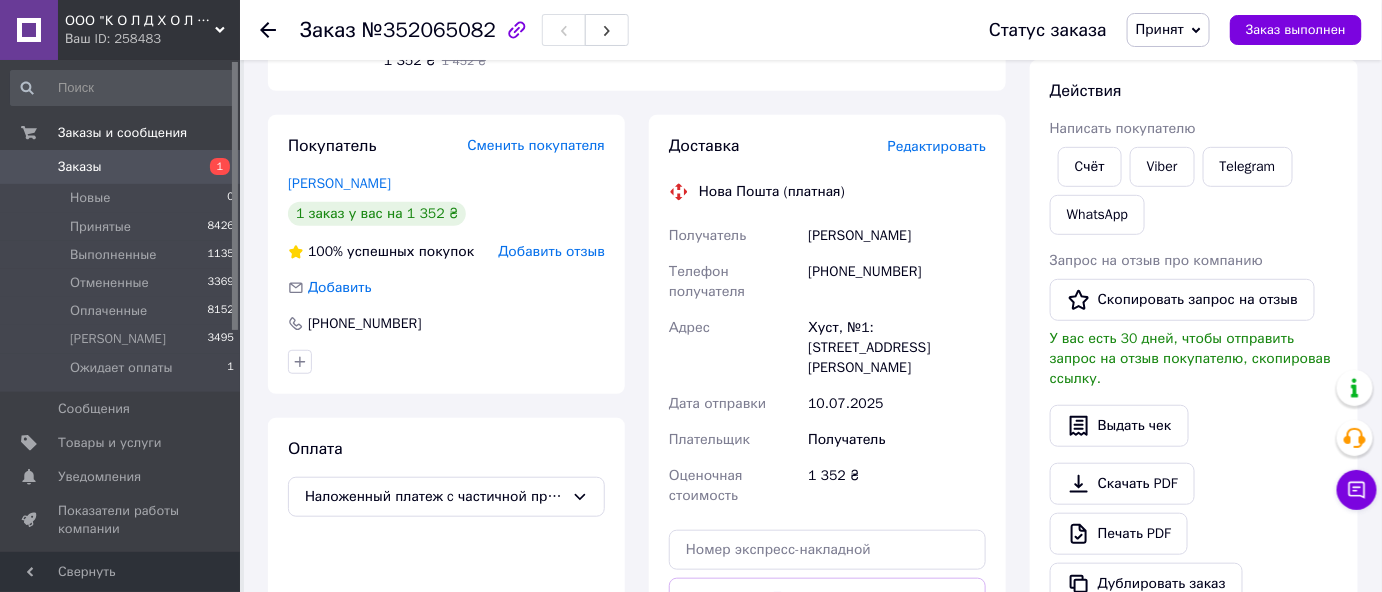 click 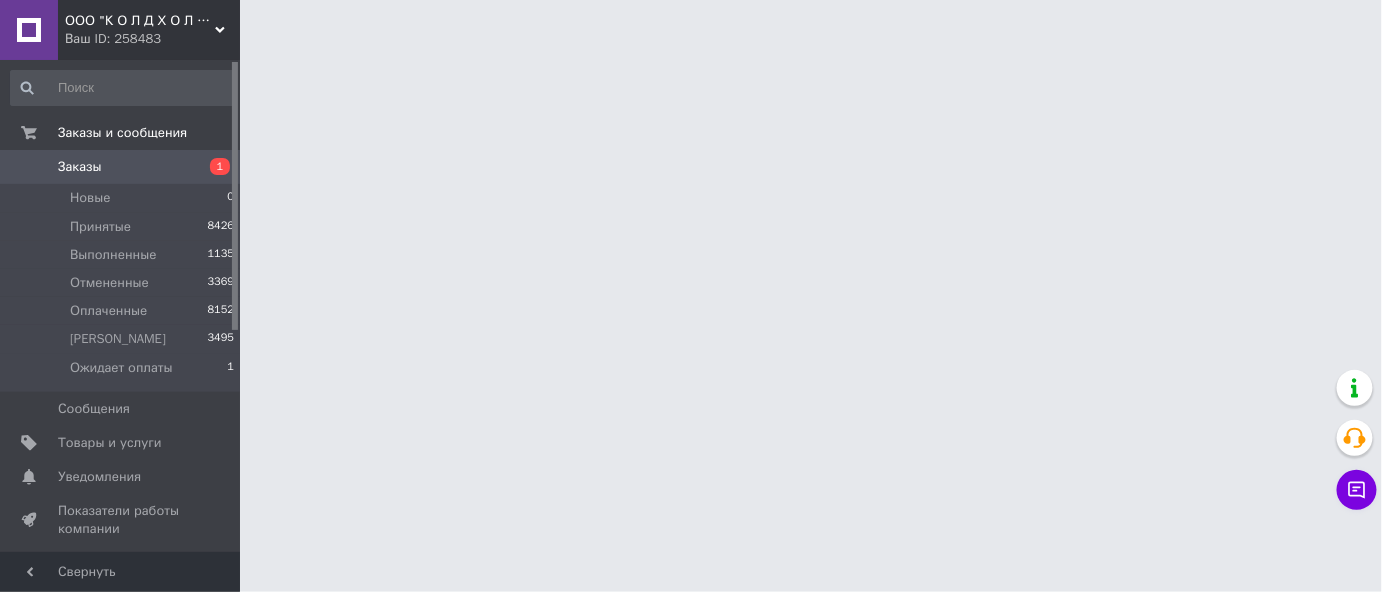 scroll, scrollTop: 0, scrollLeft: 0, axis: both 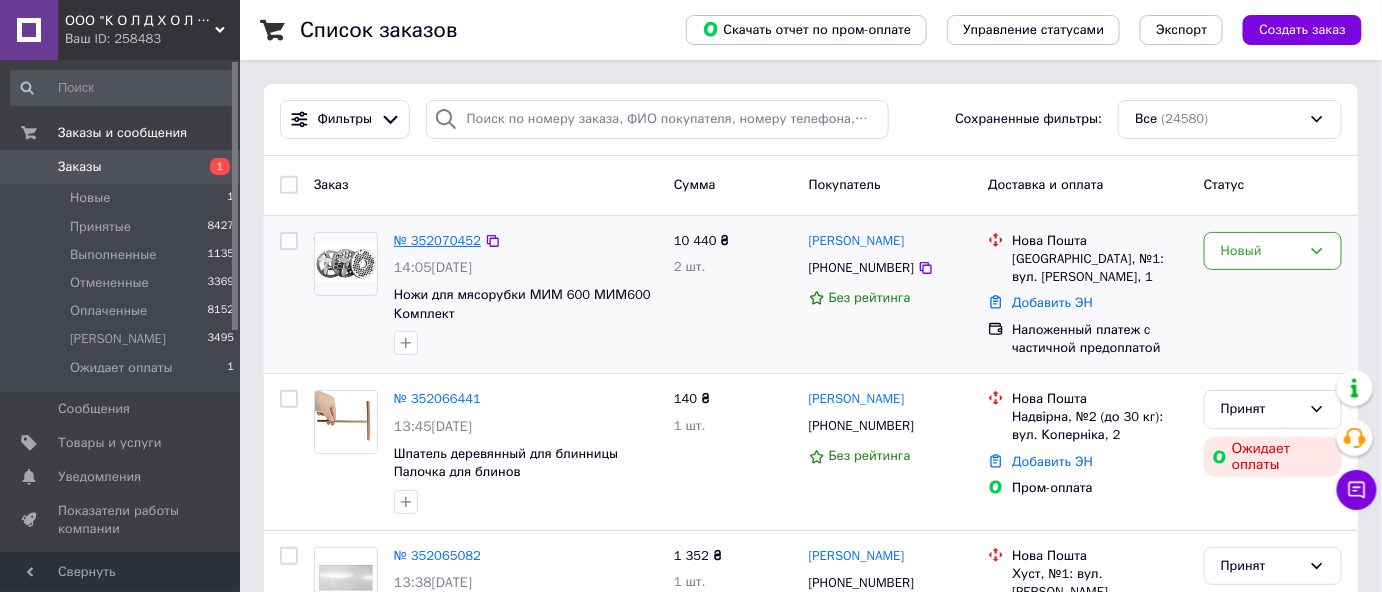 click on "№ 352070452" at bounding box center [437, 240] 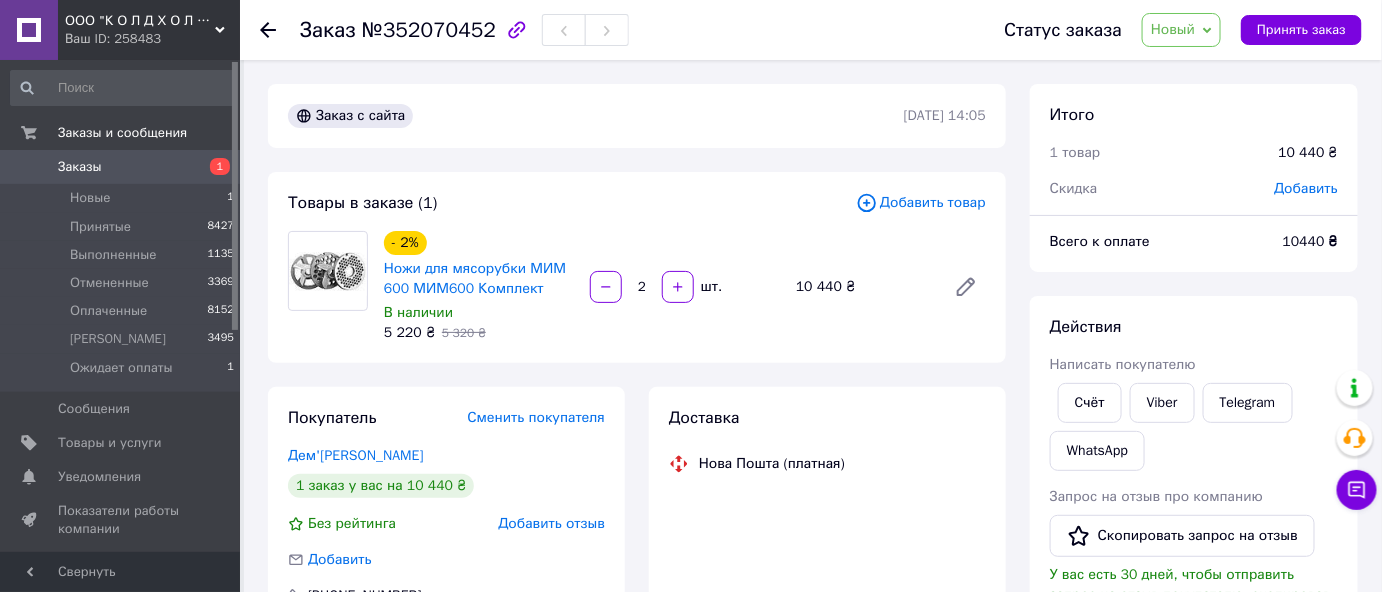 drag, startPoint x: 1289, startPoint y: 28, endPoint x: 1293, endPoint y: 99, distance: 71.11259 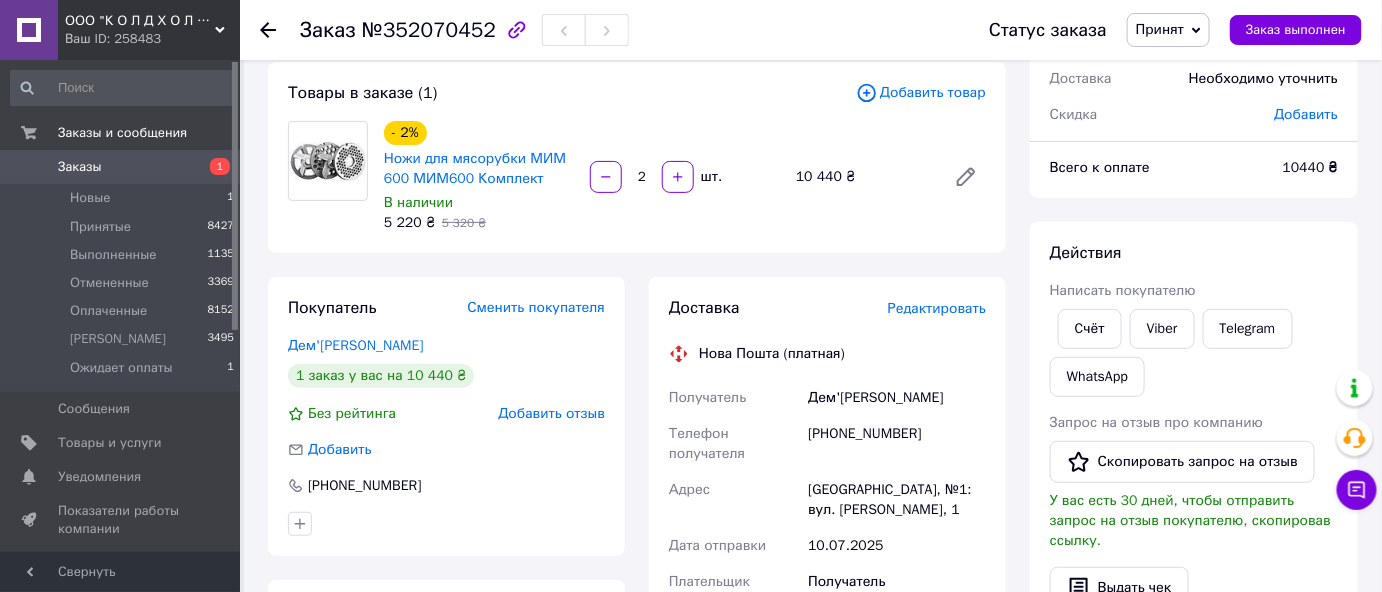scroll, scrollTop: 90, scrollLeft: 0, axis: vertical 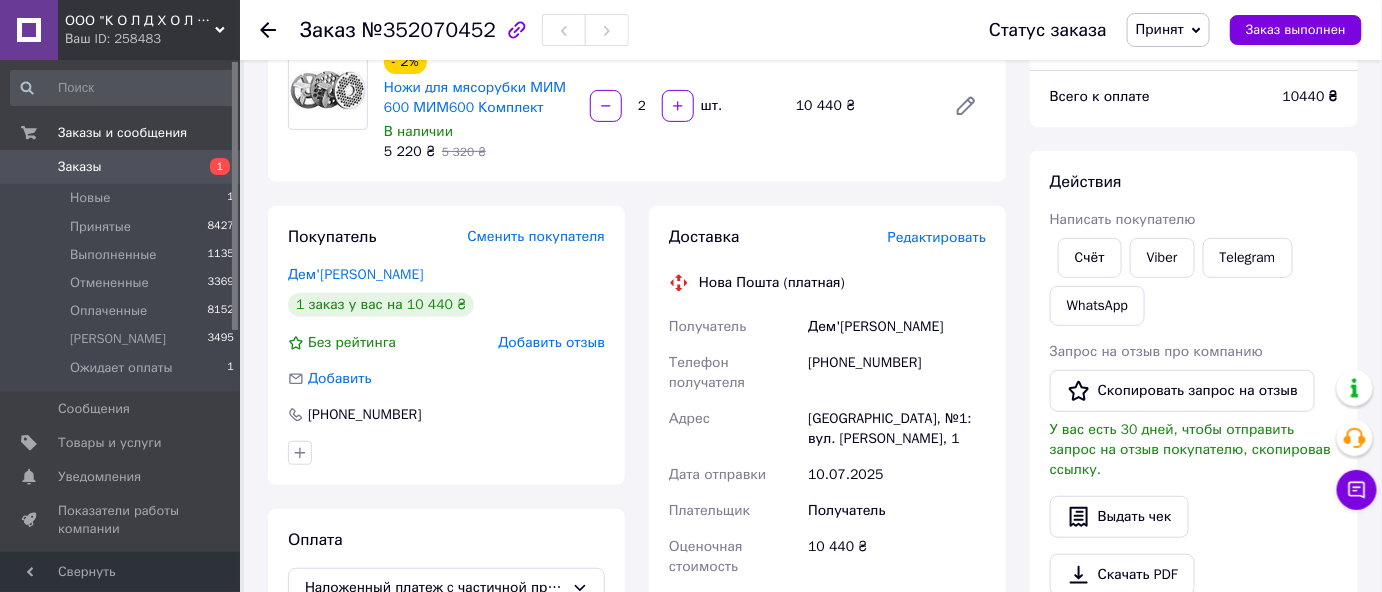 click 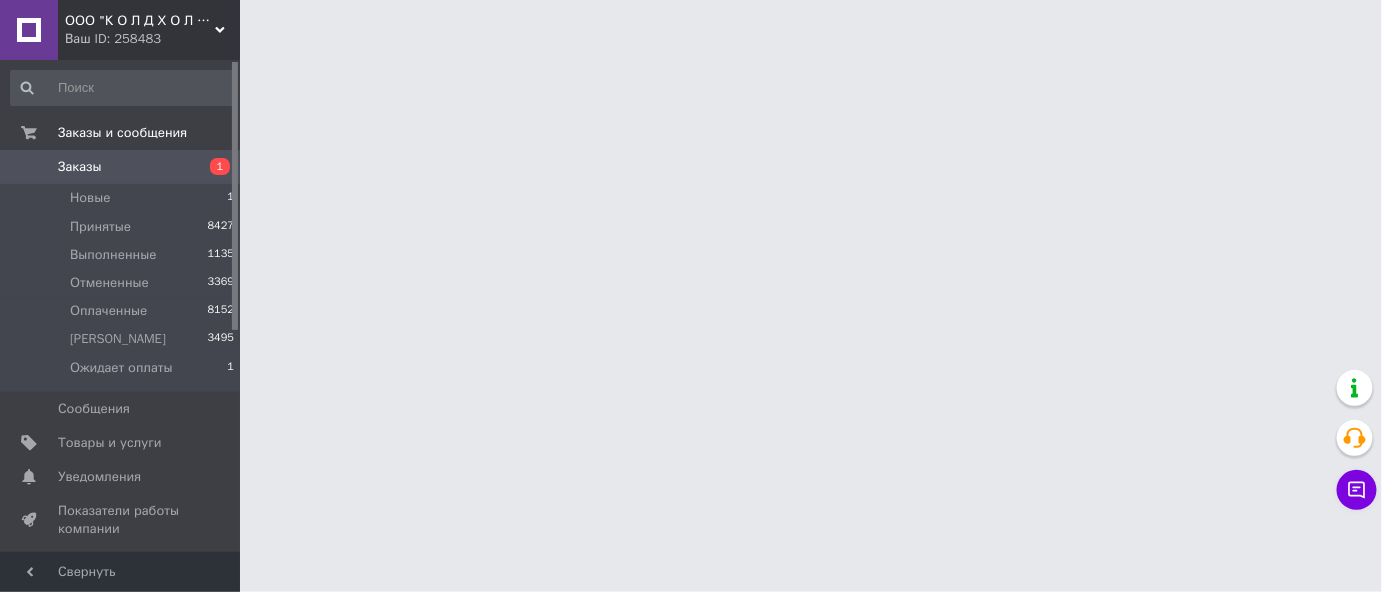 scroll, scrollTop: 0, scrollLeft: 0, axis: both 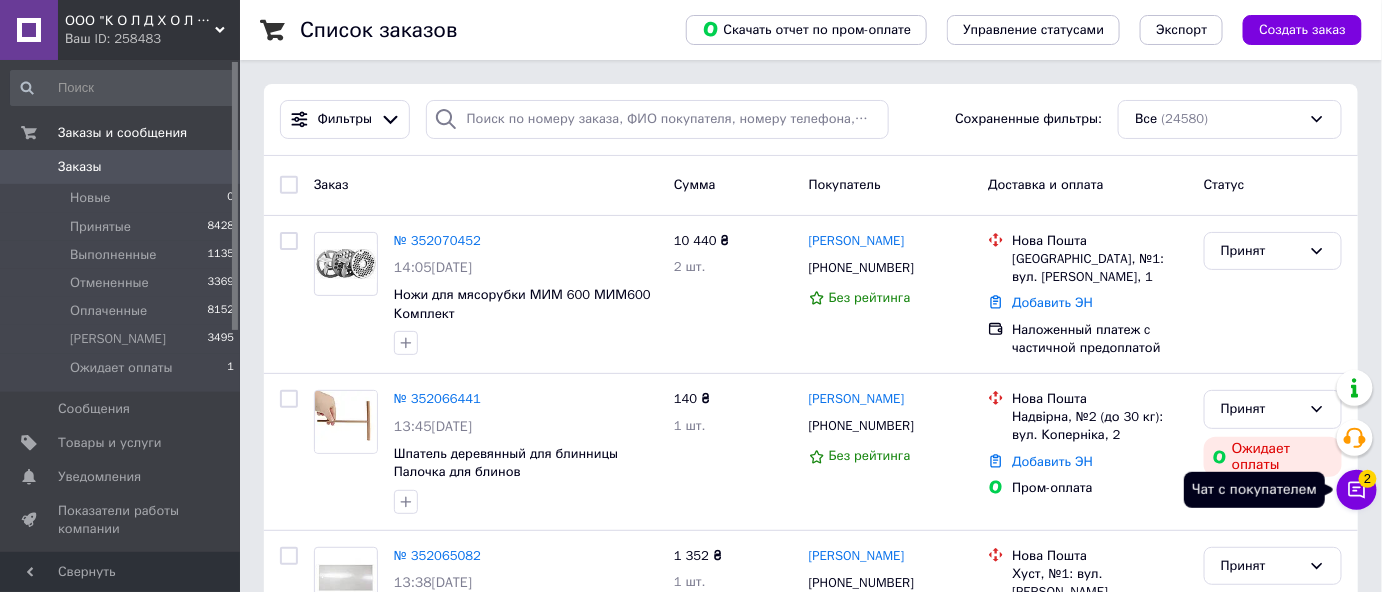 click on "2" at bounding box center [1368, 479] 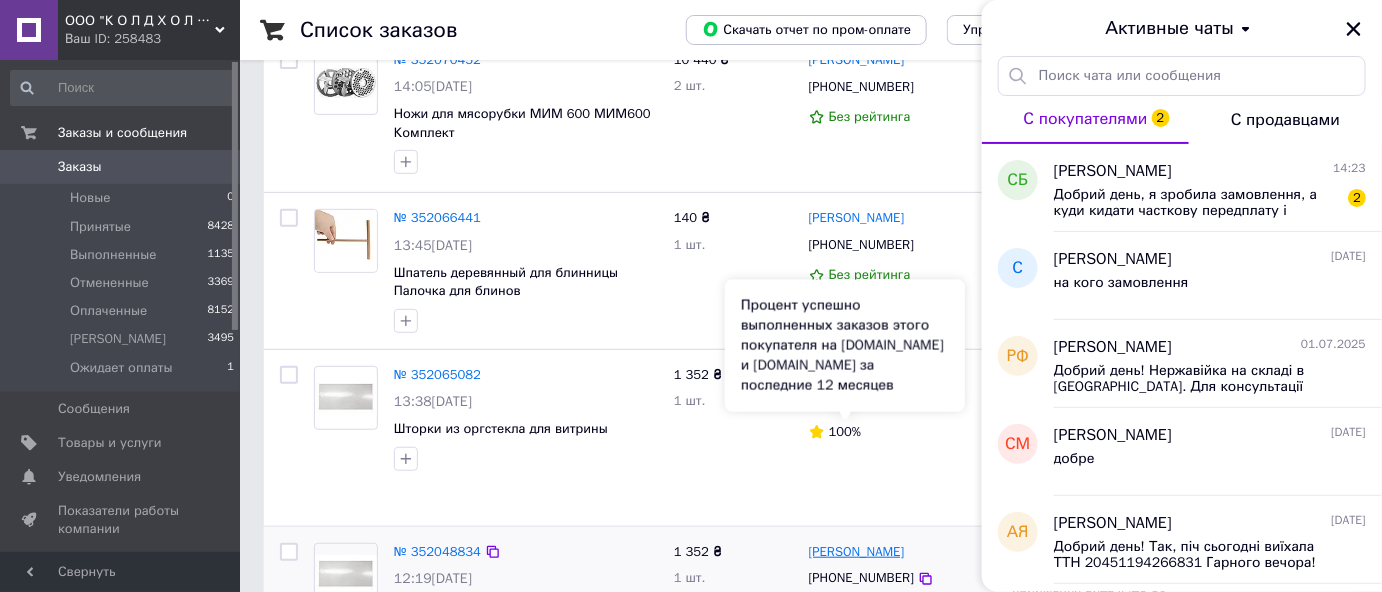 scroll, scrollTop: 0, scrollLeft: 0, axis: both 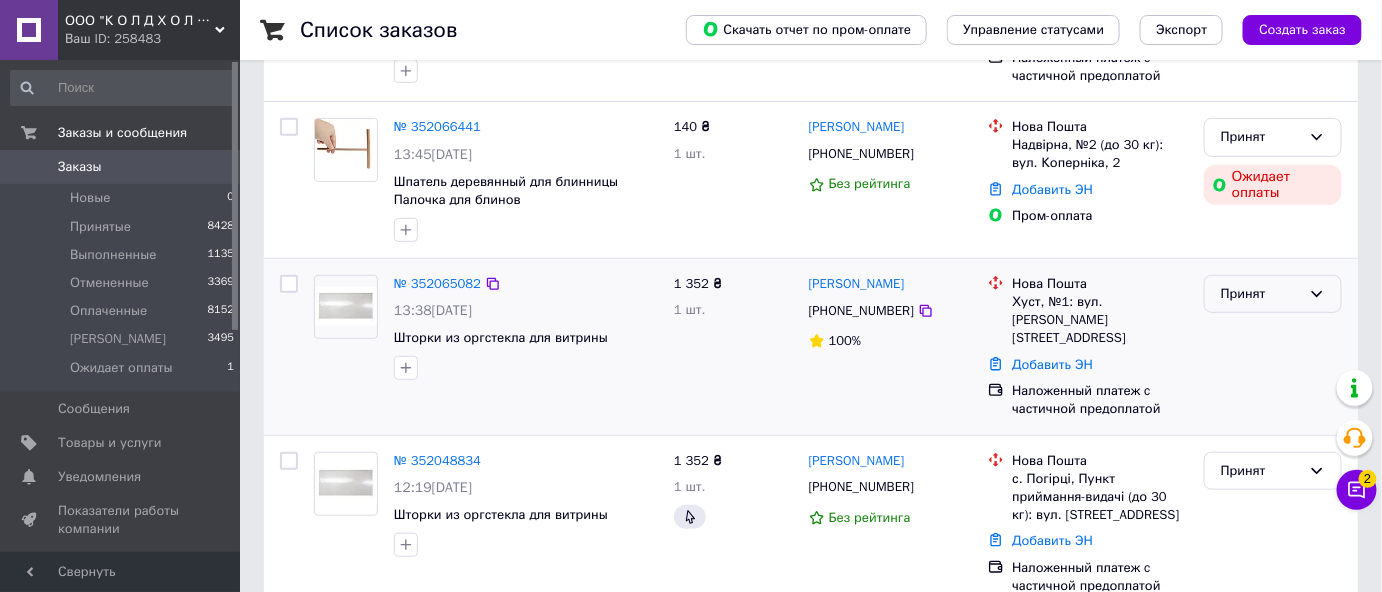 click on "Принят" at bounding box center [1261, 294] 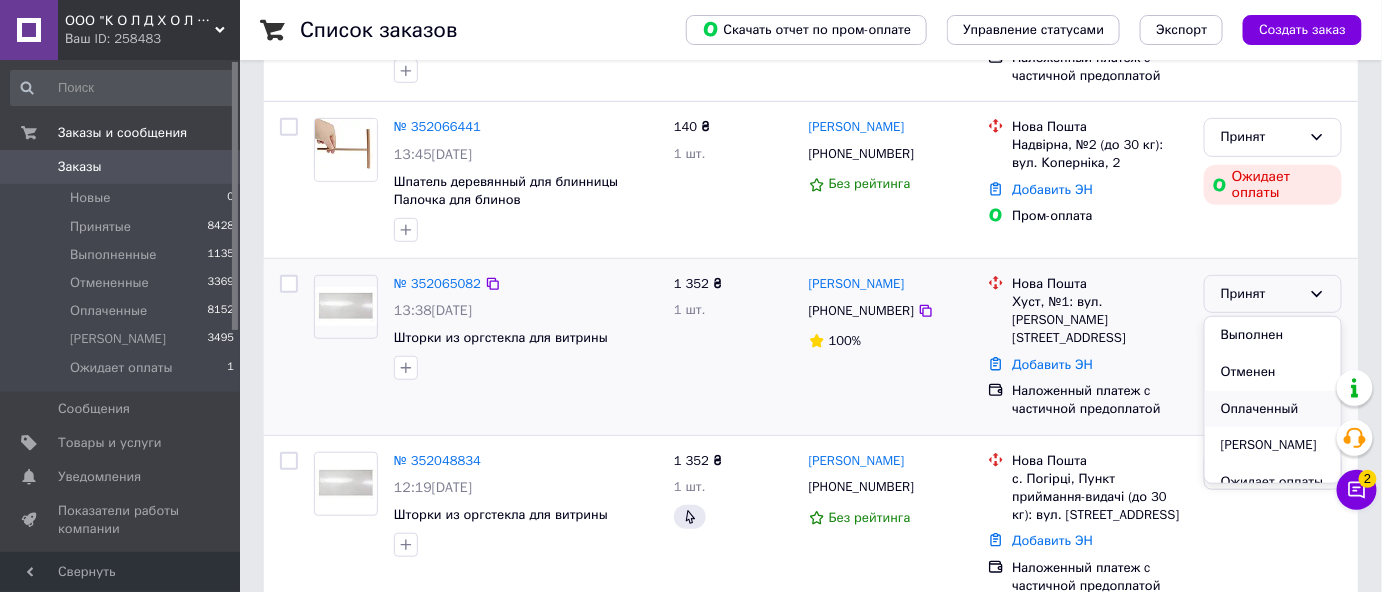 click on "Оплаченный" at bounding box center (1273, 409) 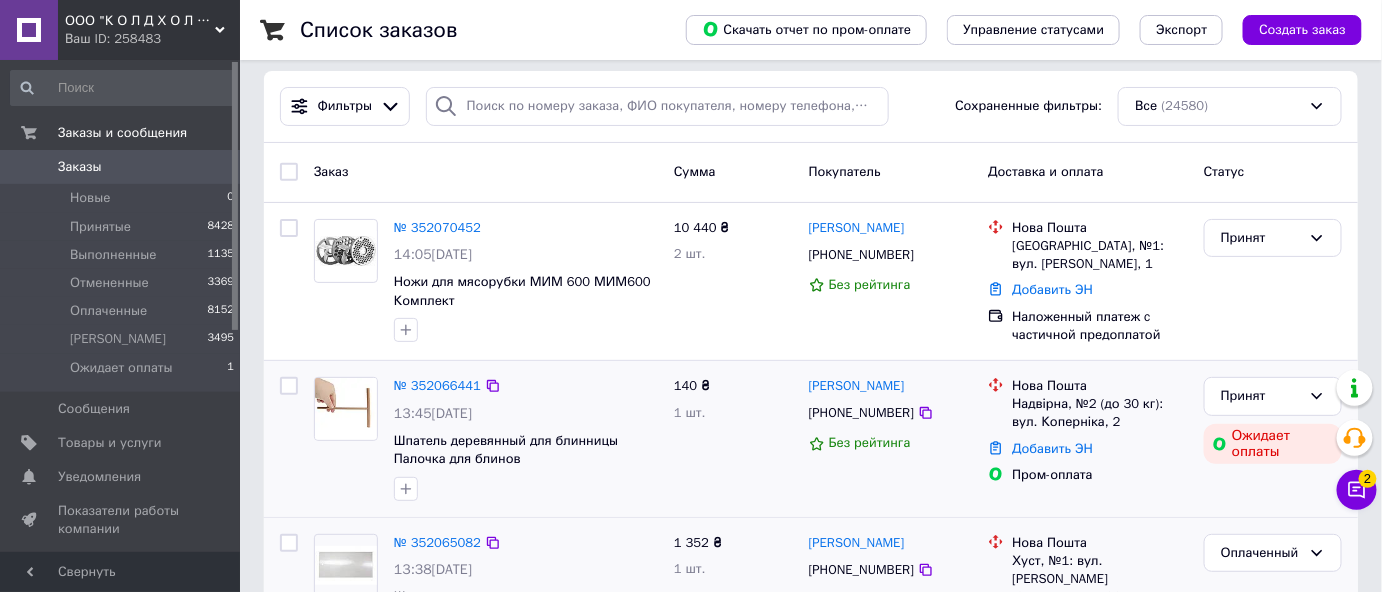 scroll, scrollTop: 0, scrollLeft: 0, axis: both 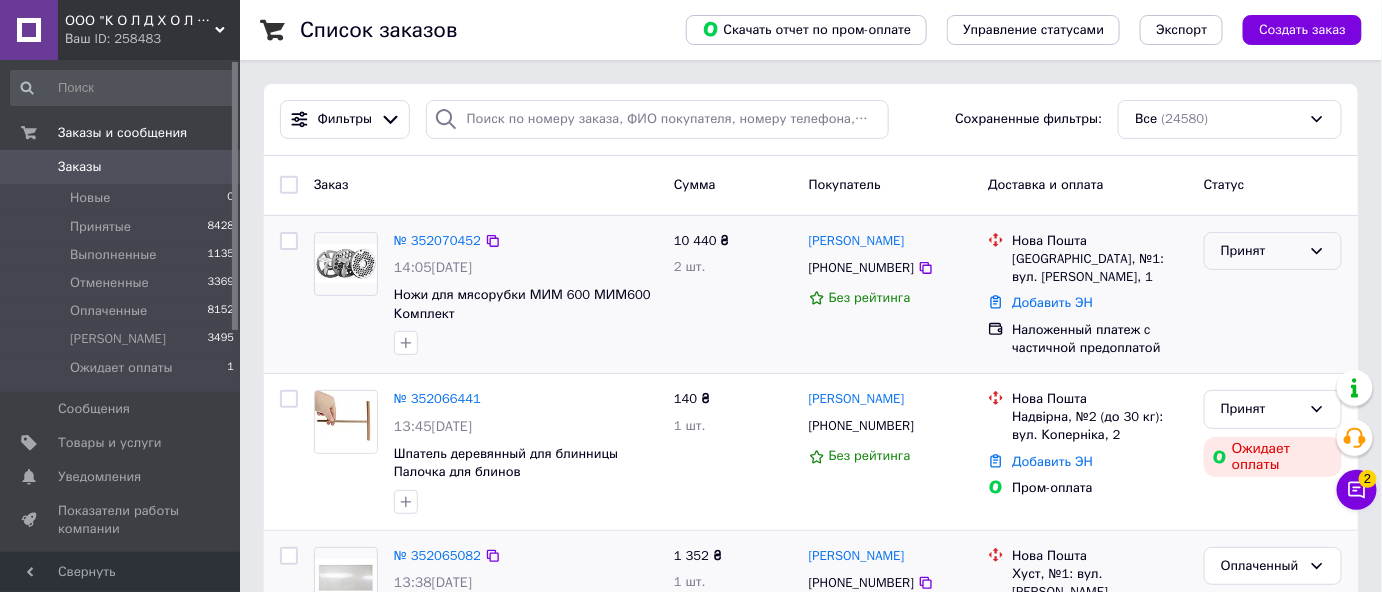 click on "Принят" at bounding box center (1261, 251) 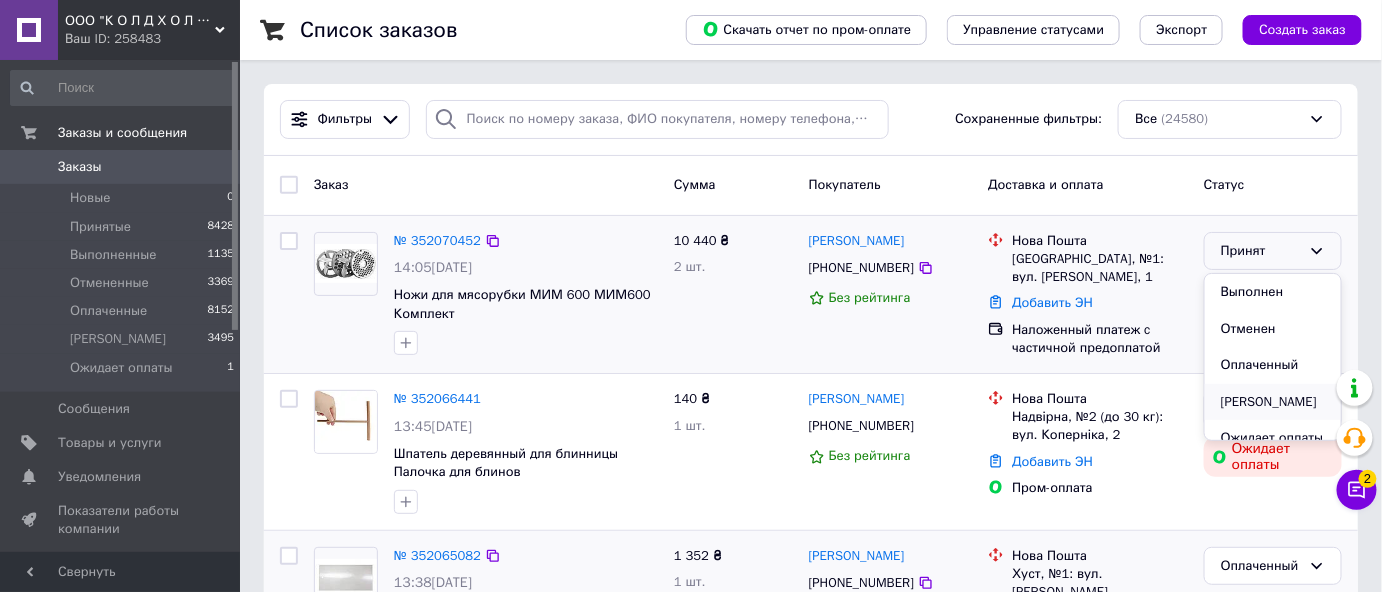 click on "[PERSON_NAME]" at bounding box center (1273, 402) 